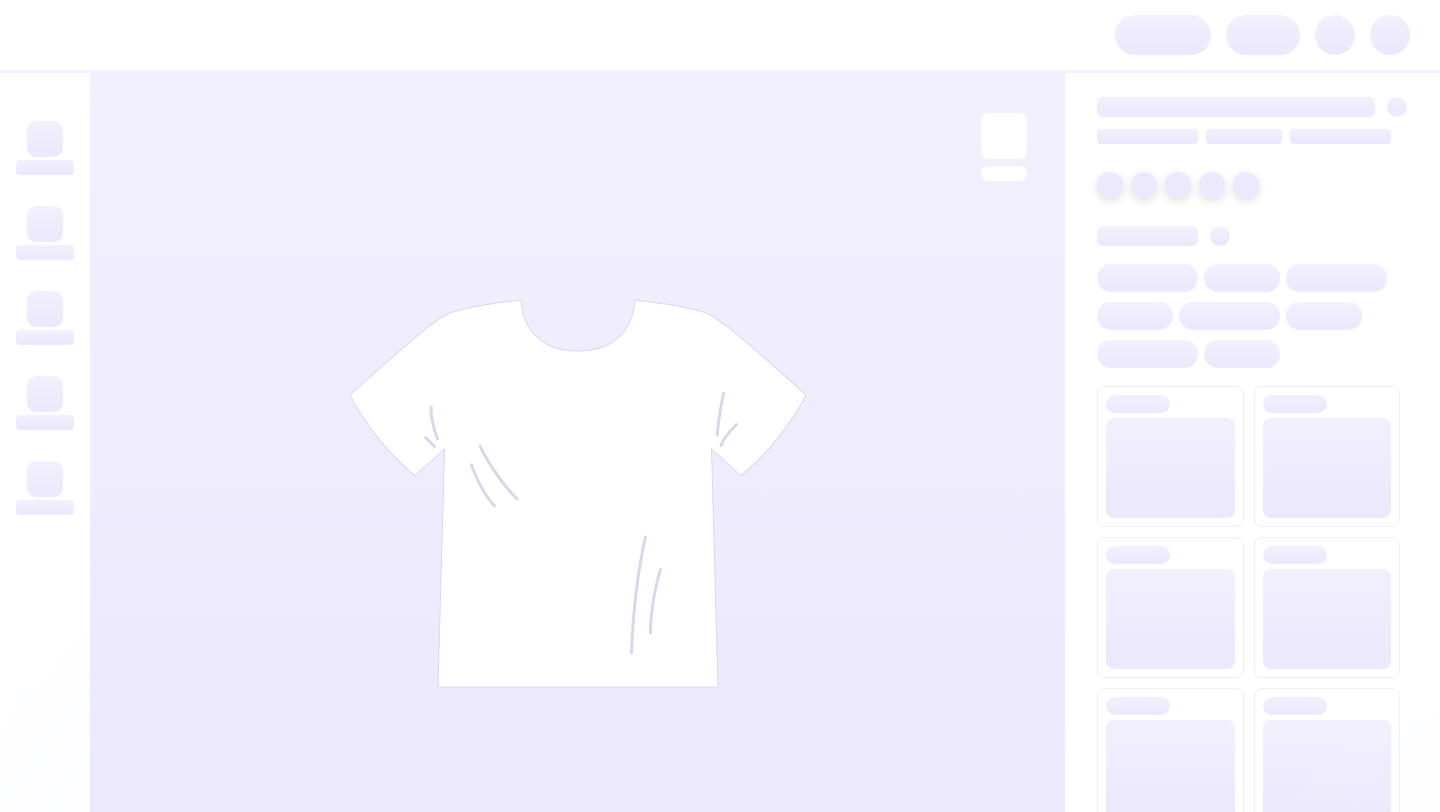 scroll, scrollTop: 0, scrollLeft: 0, axis: both 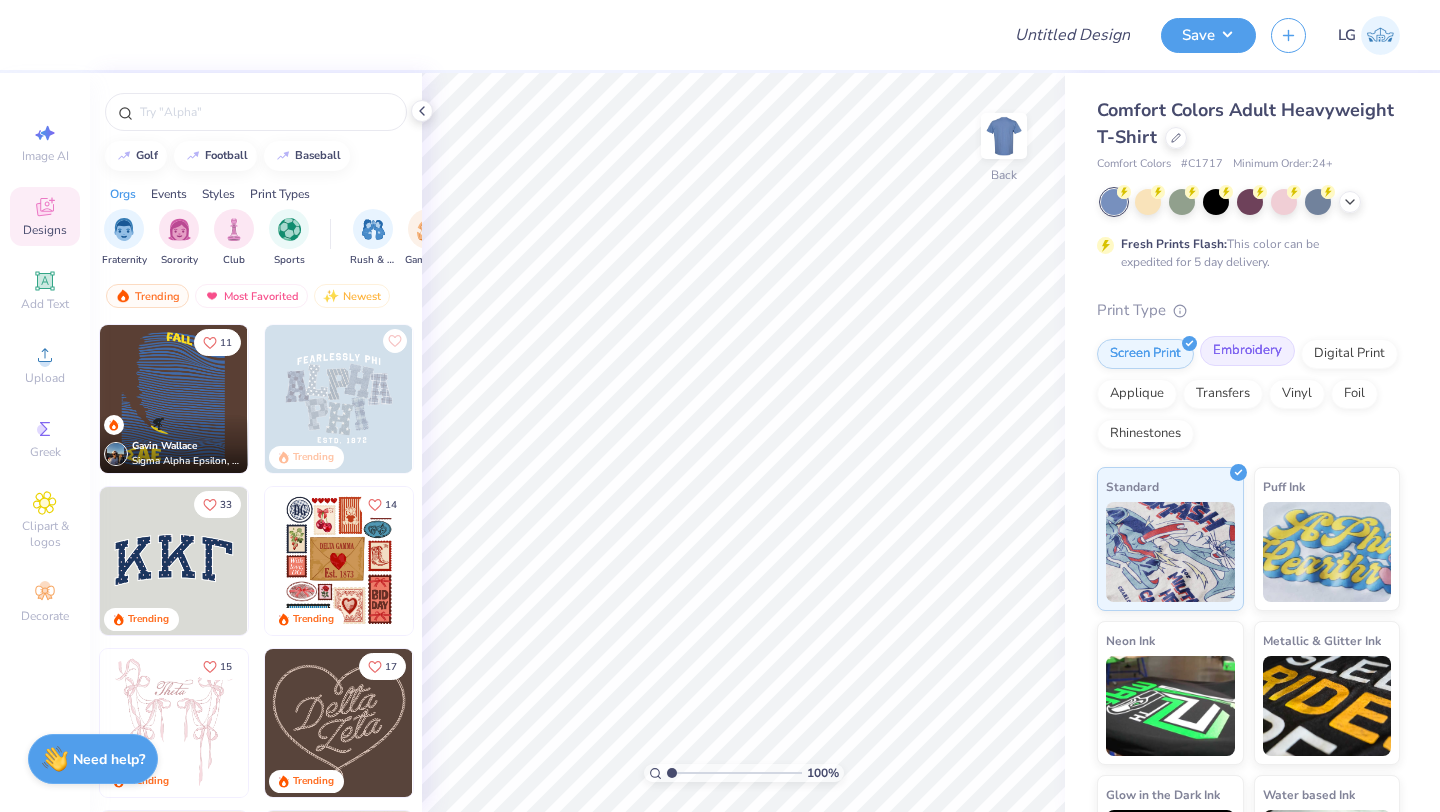 click on "Embroidery" at bounding box center [1247, 351] 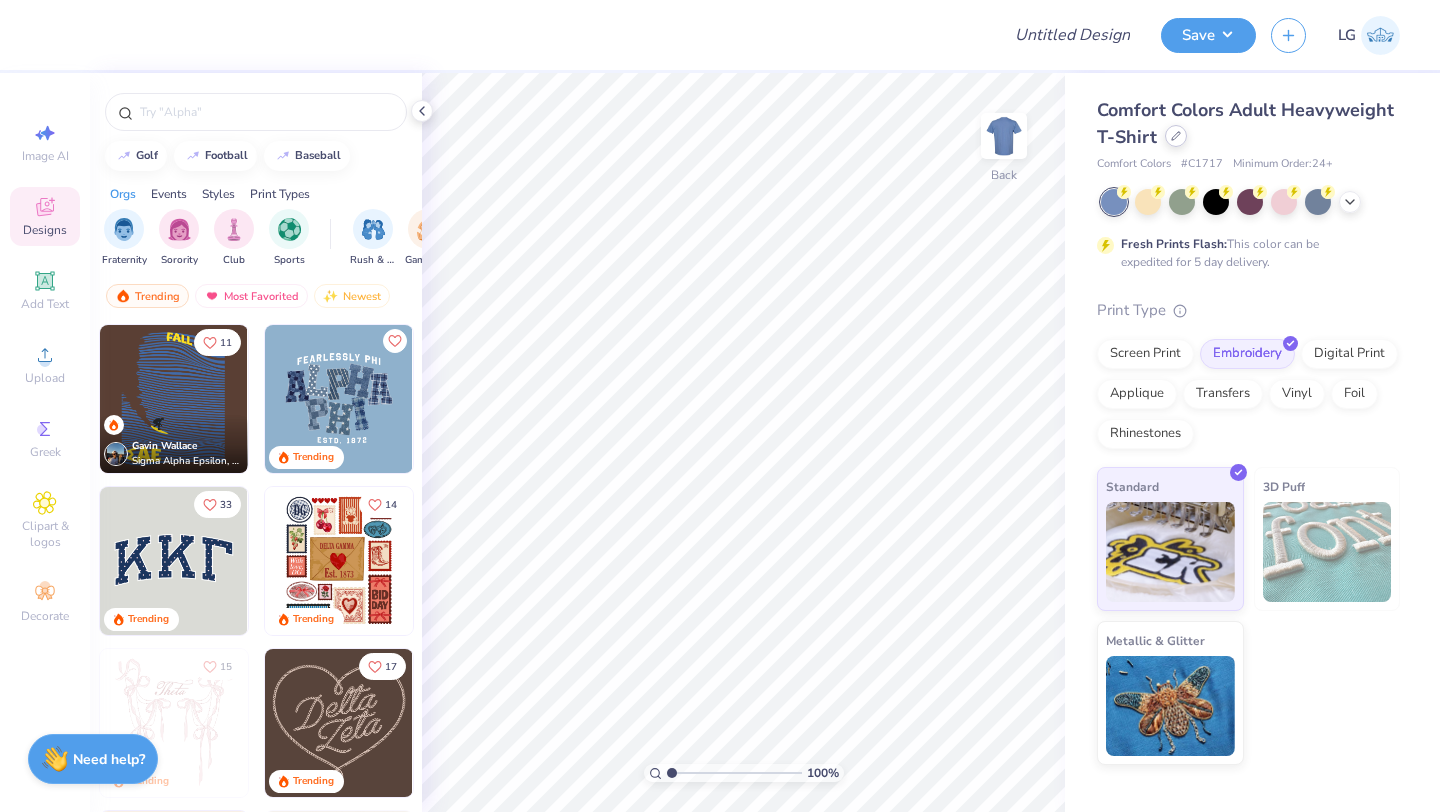 click at bounding box center (1176, 136) 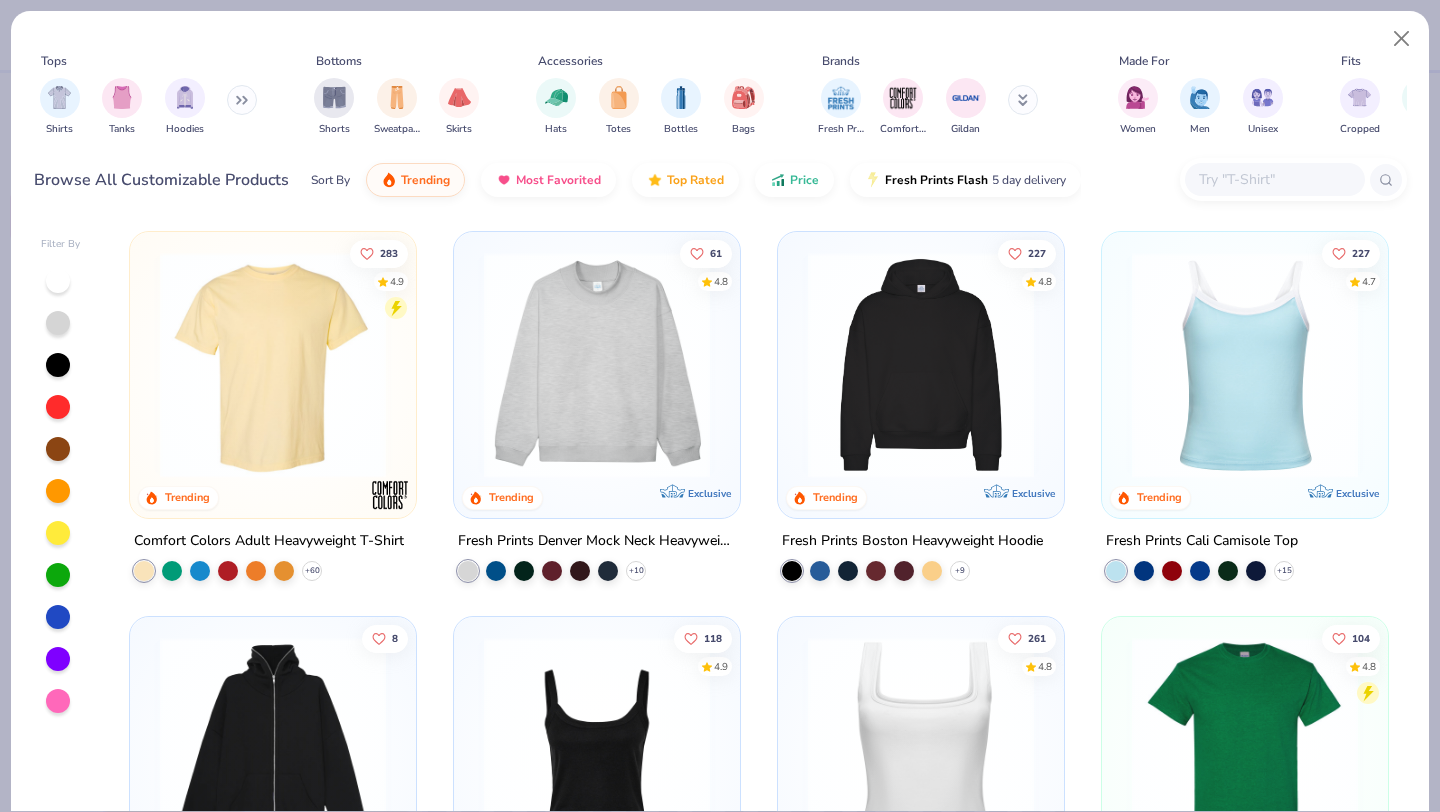 click at bounding box center [1275, 179] 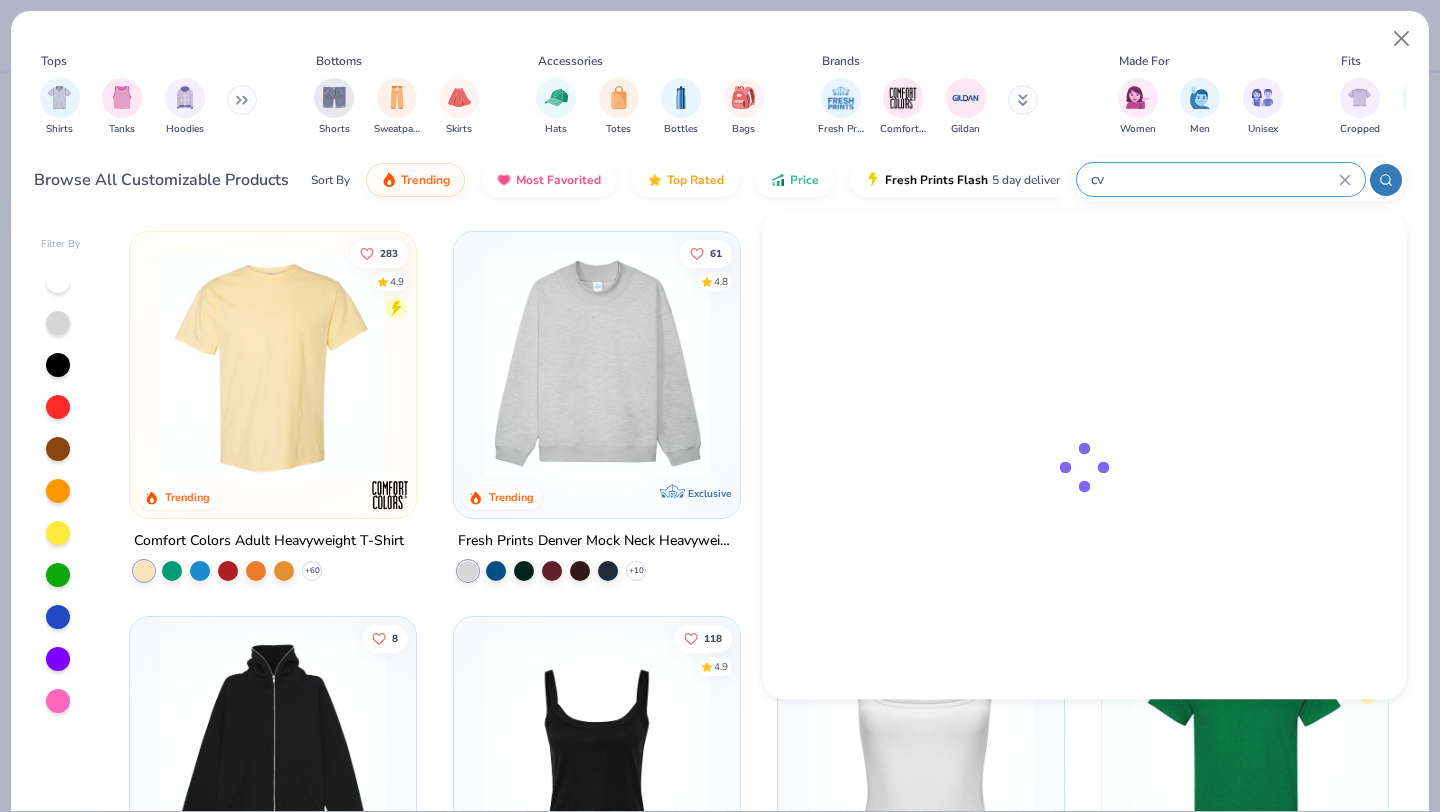 type on "c" 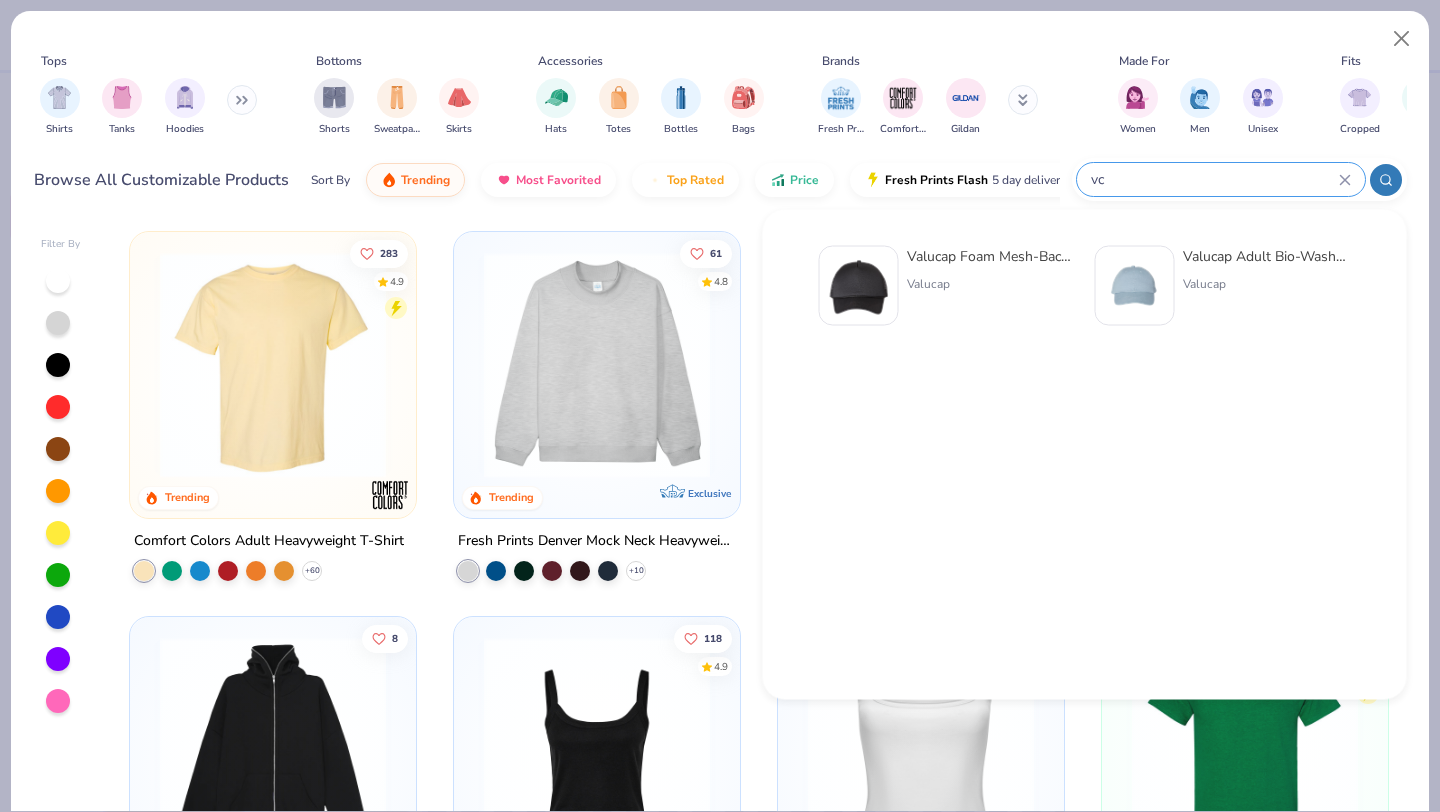 type on "vc" 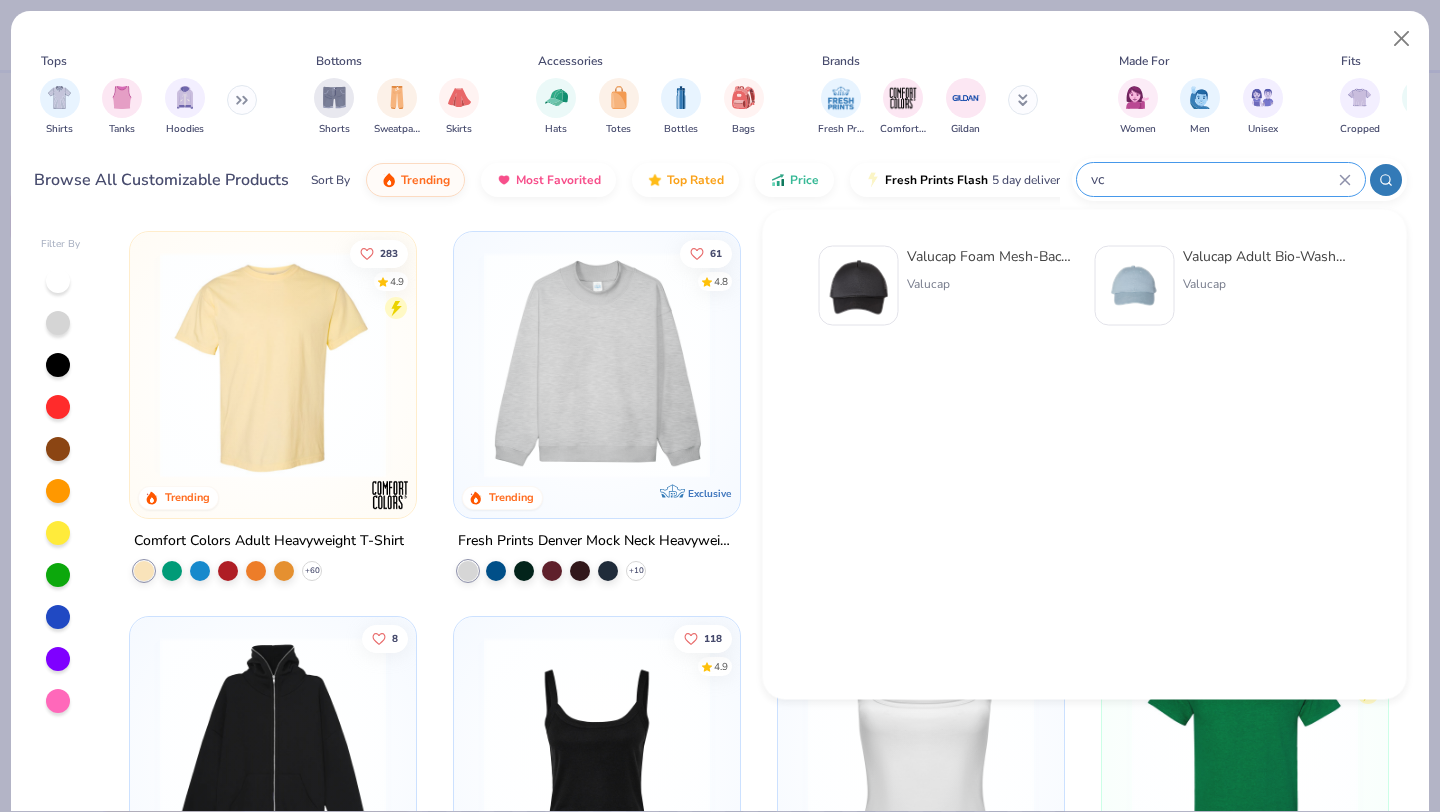 click at bounding box center (859, 286) 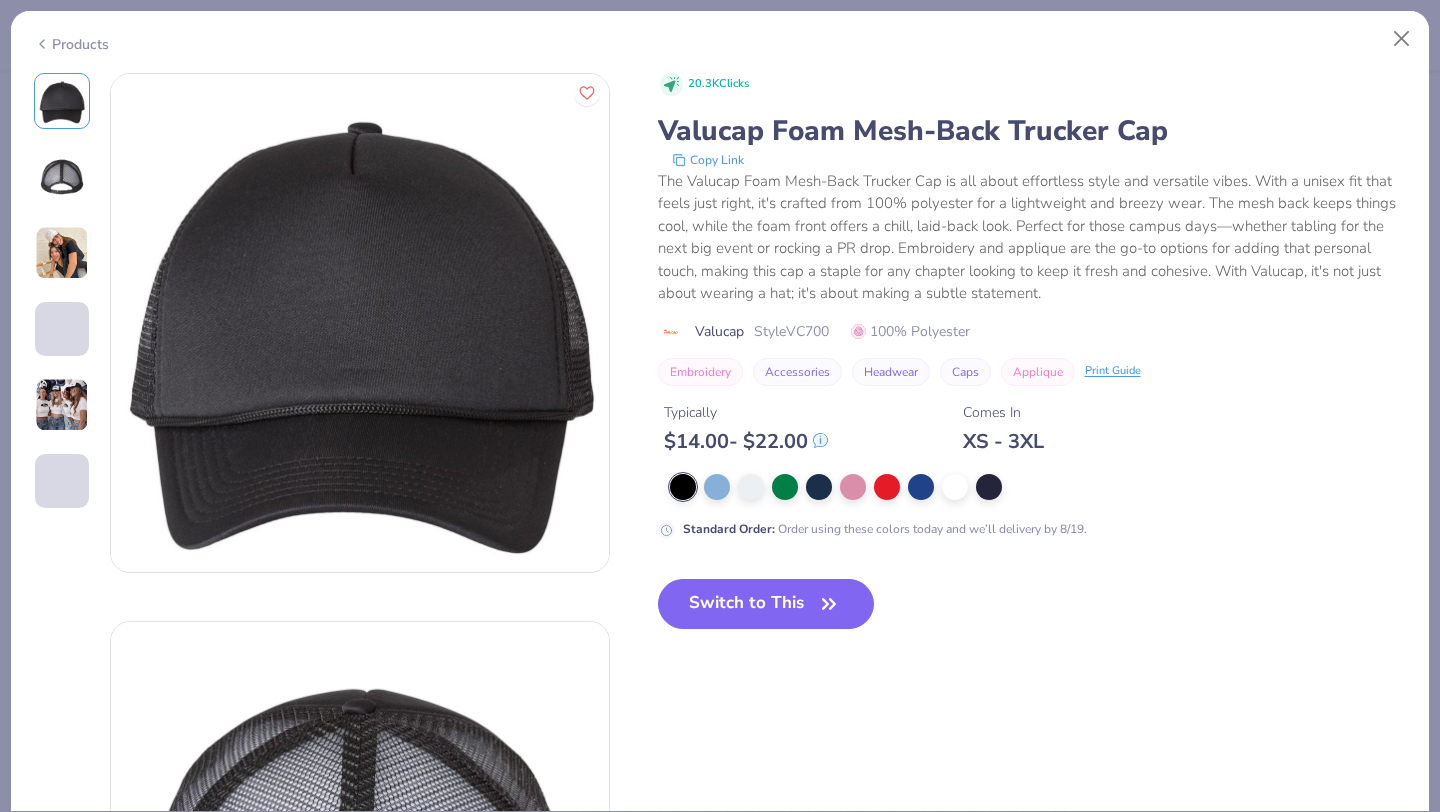 click 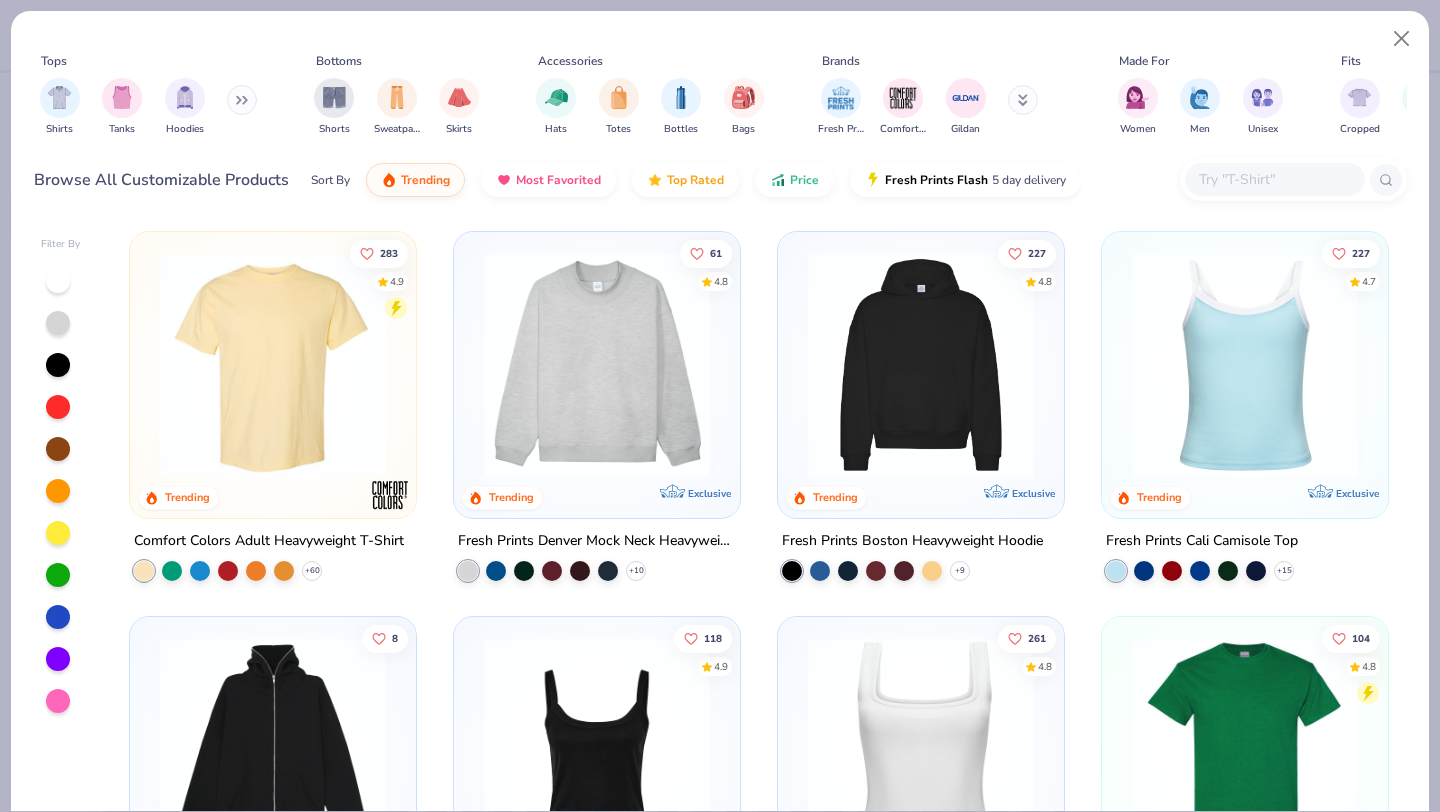 click at bounding box center [1274, 179] 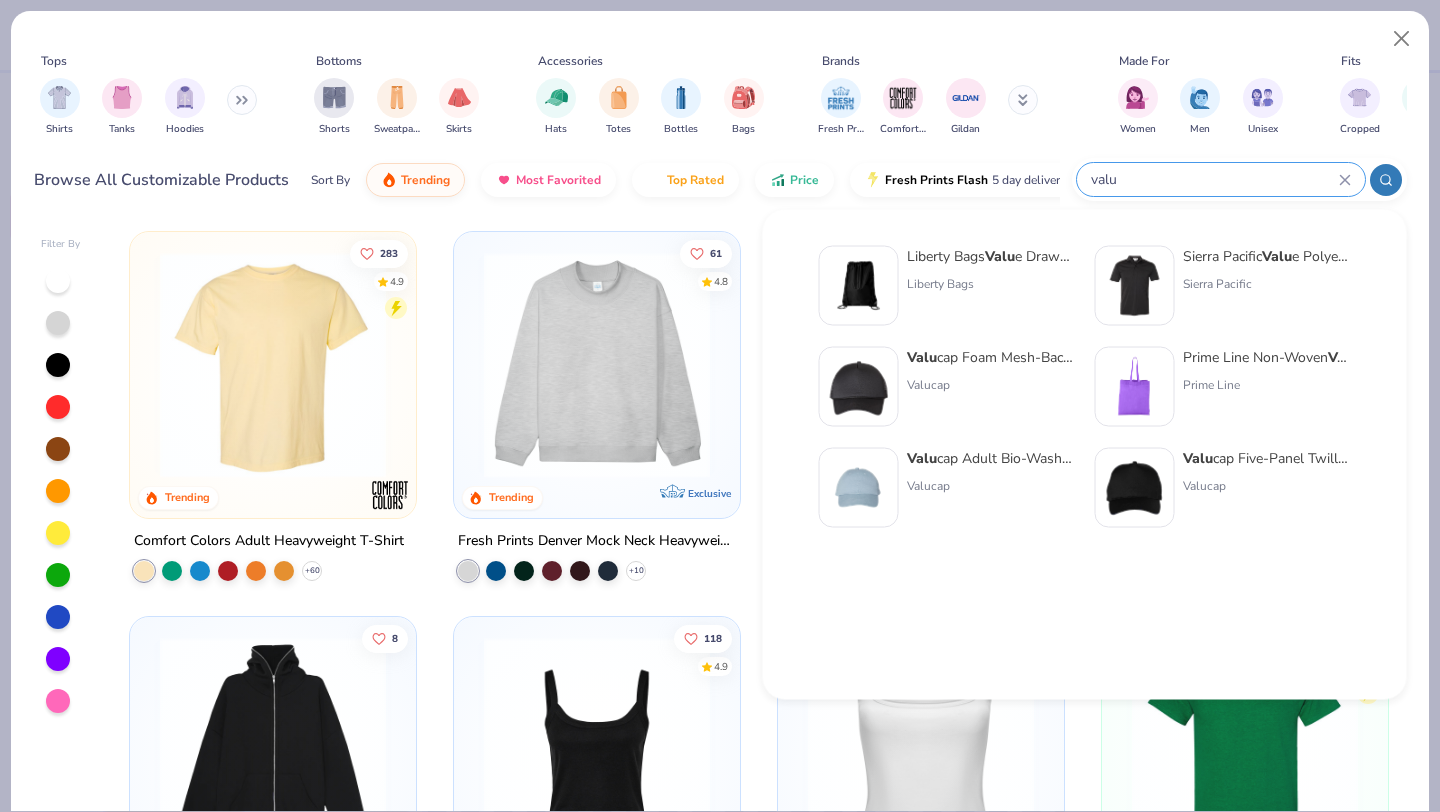 type on "valu" 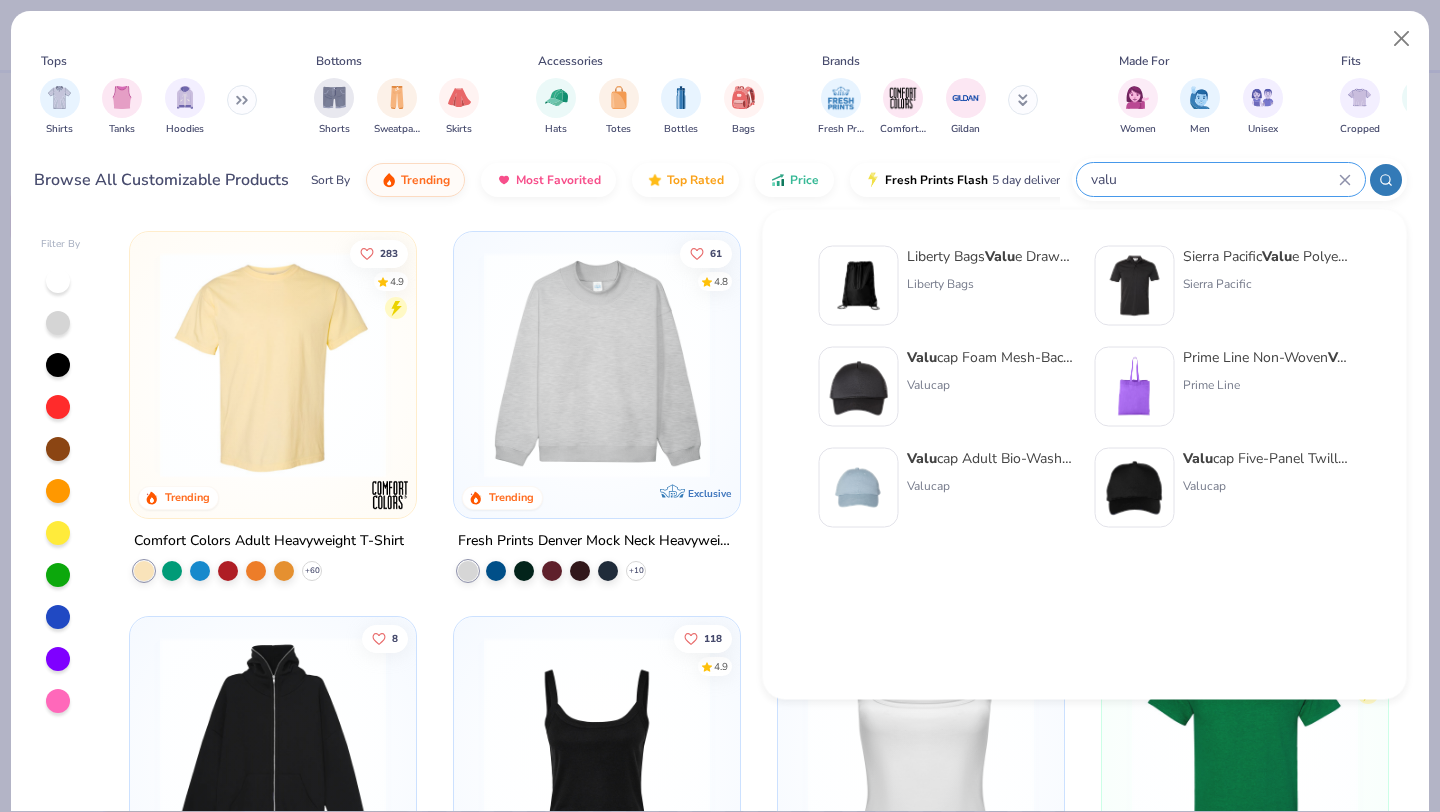 click on "Valu cap Adult Bio-Washed Classic Dad Hat Valucap" at bounding box center (991, 488) 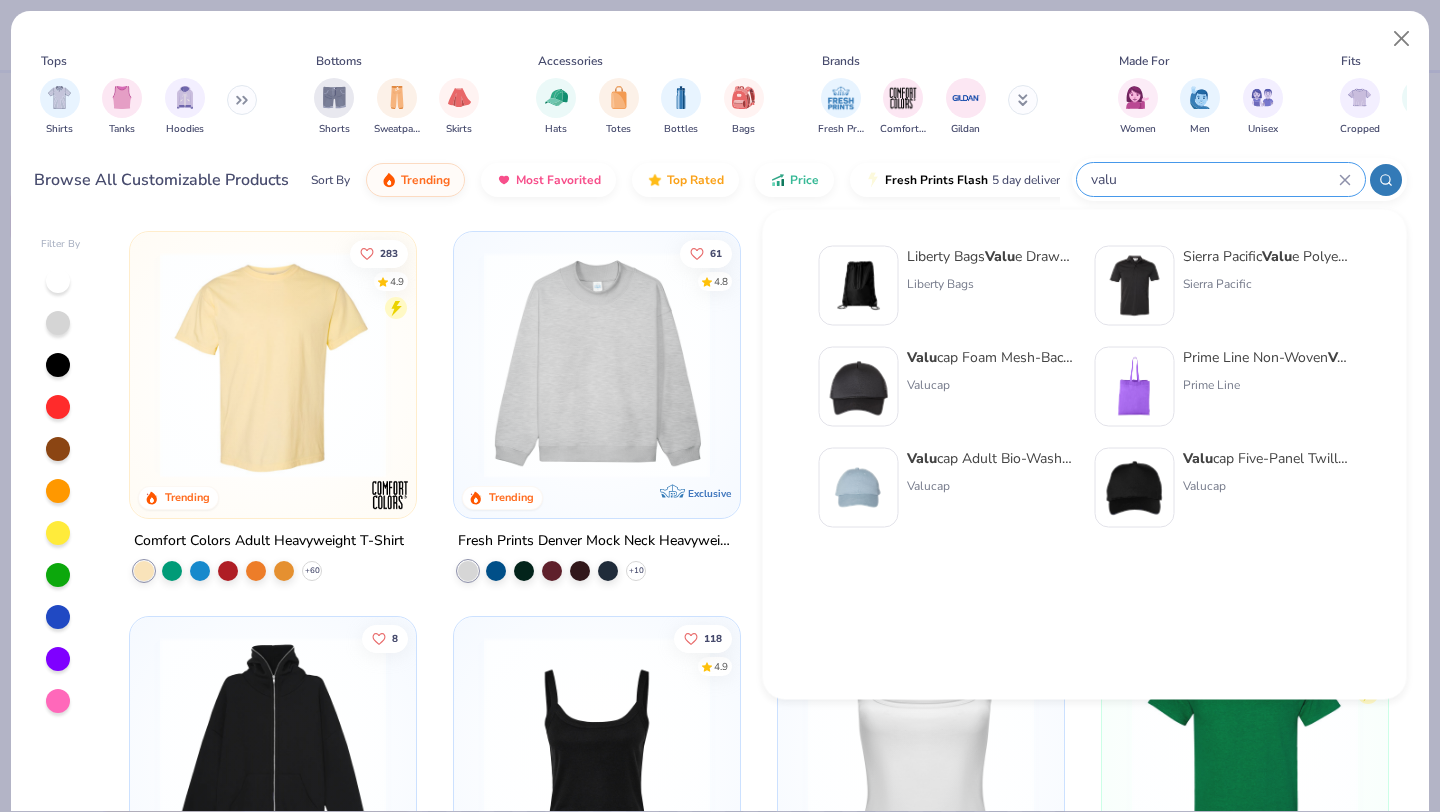 type 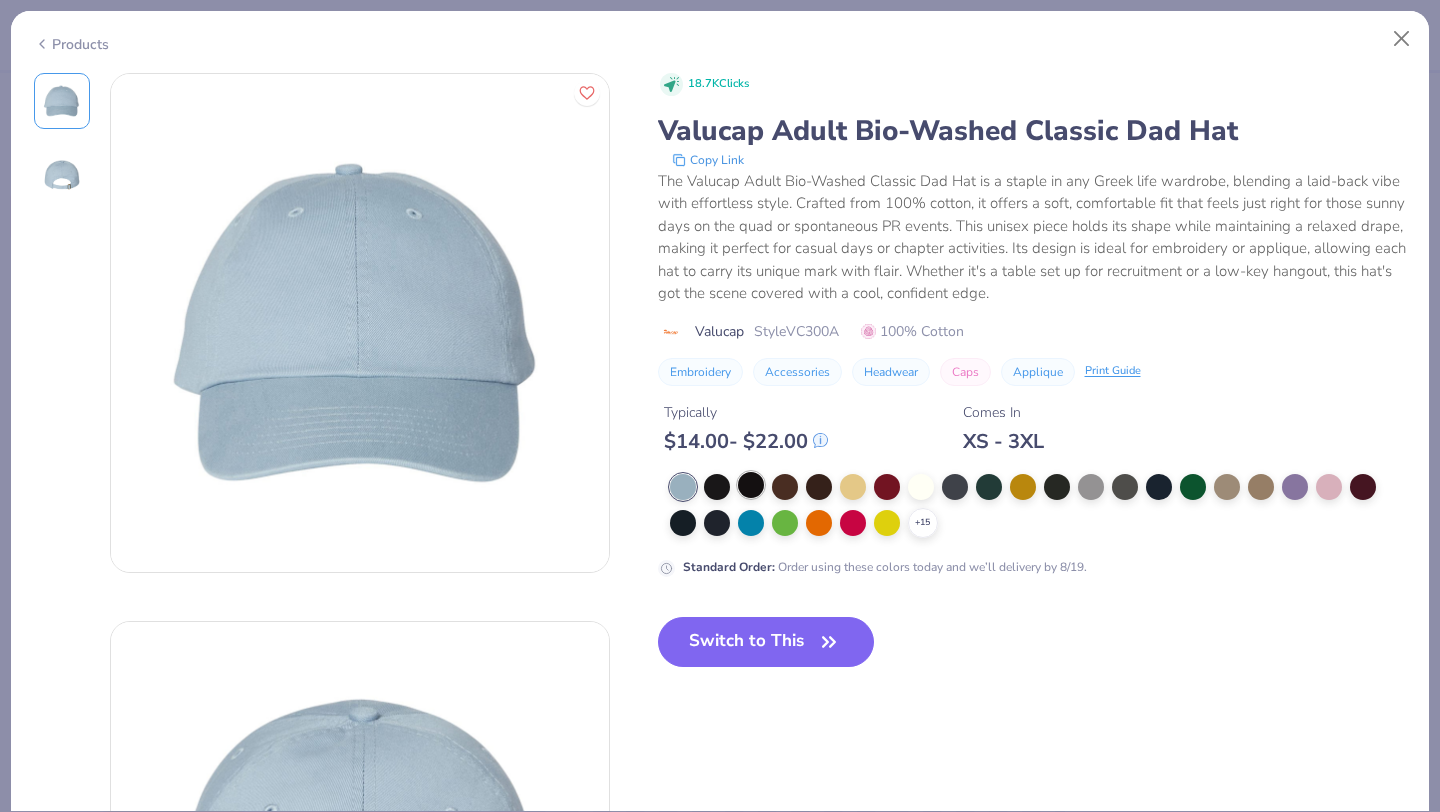 click at bounding box center (751, 485) 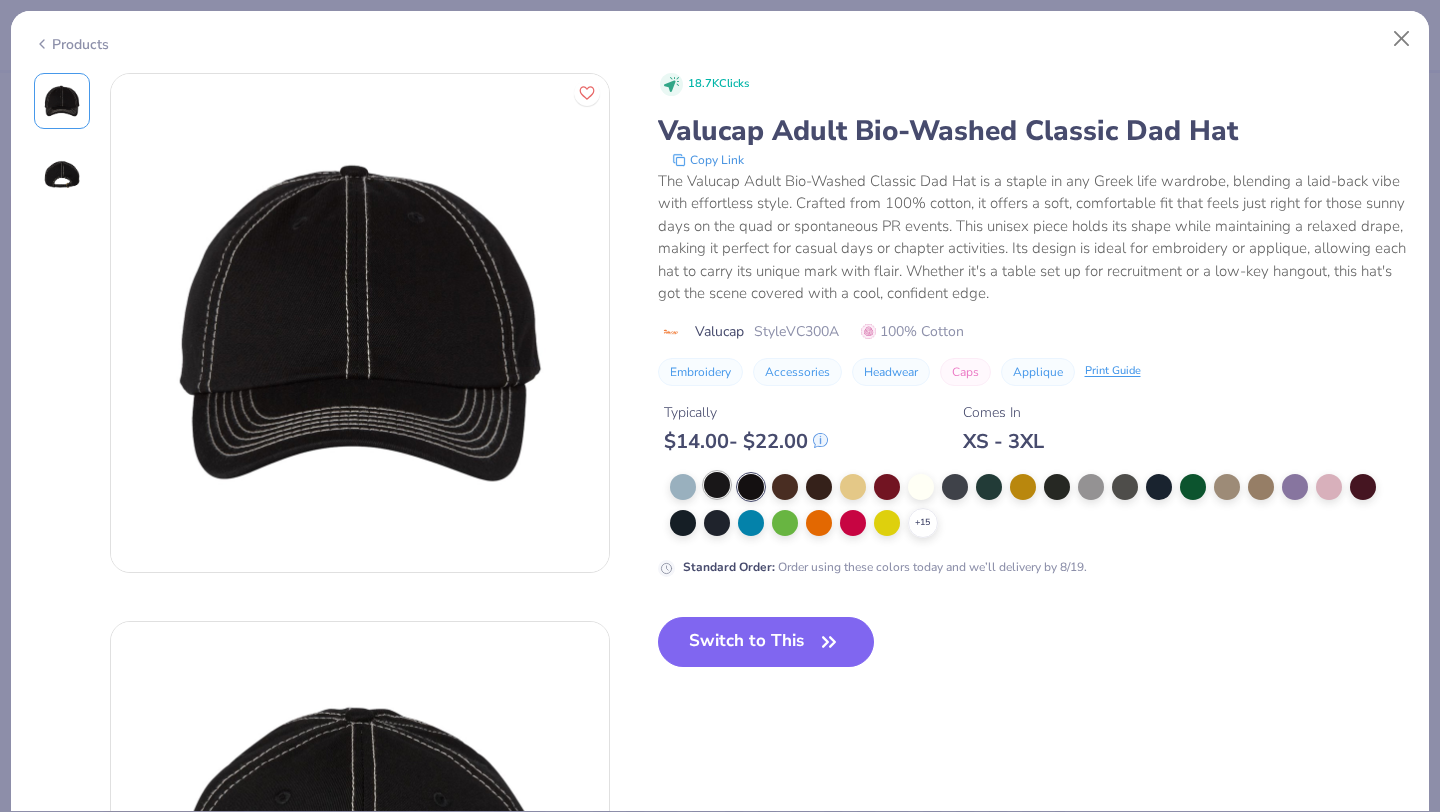 click at bounding box center [717, 485] 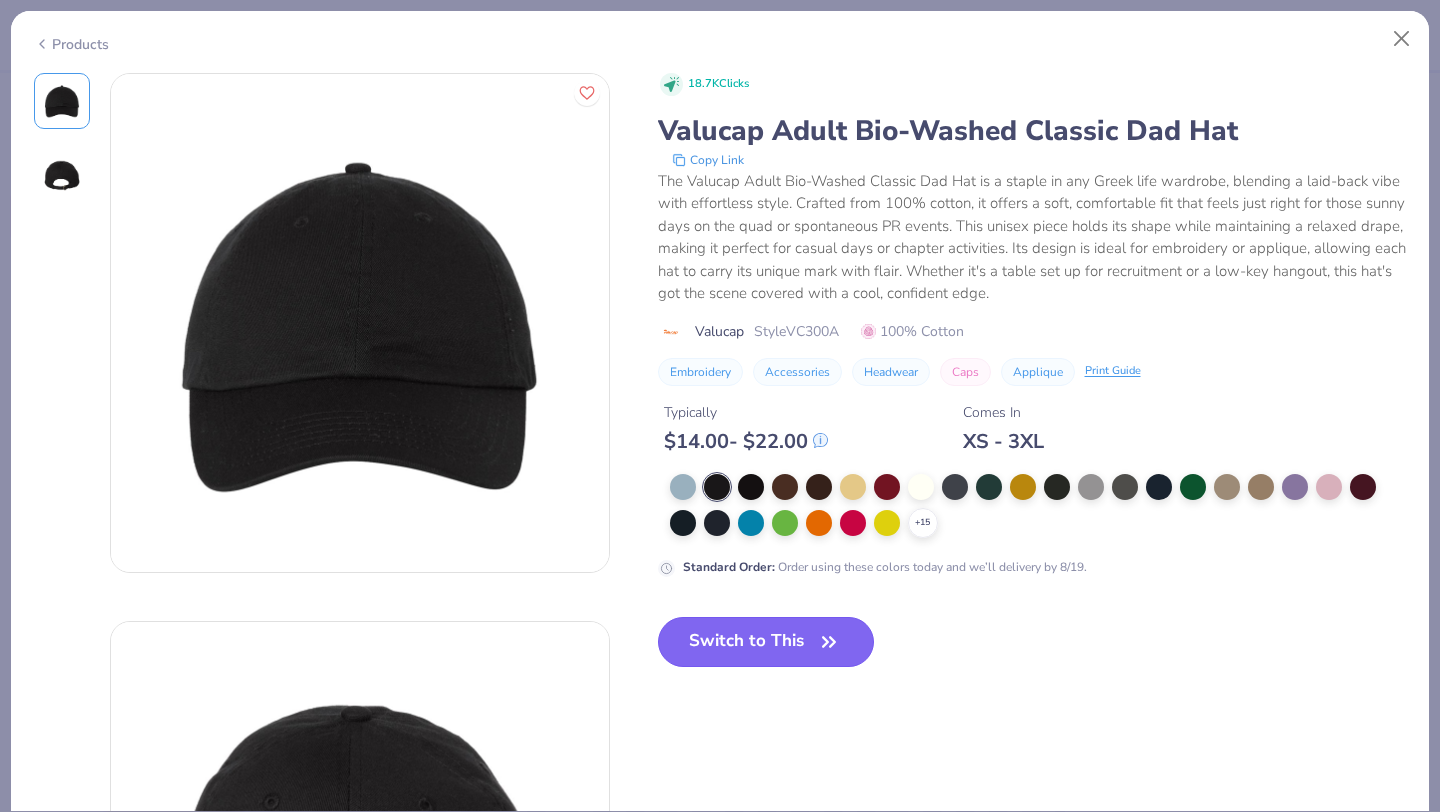 click on "Switch to This" at bounding box center (766, 642) 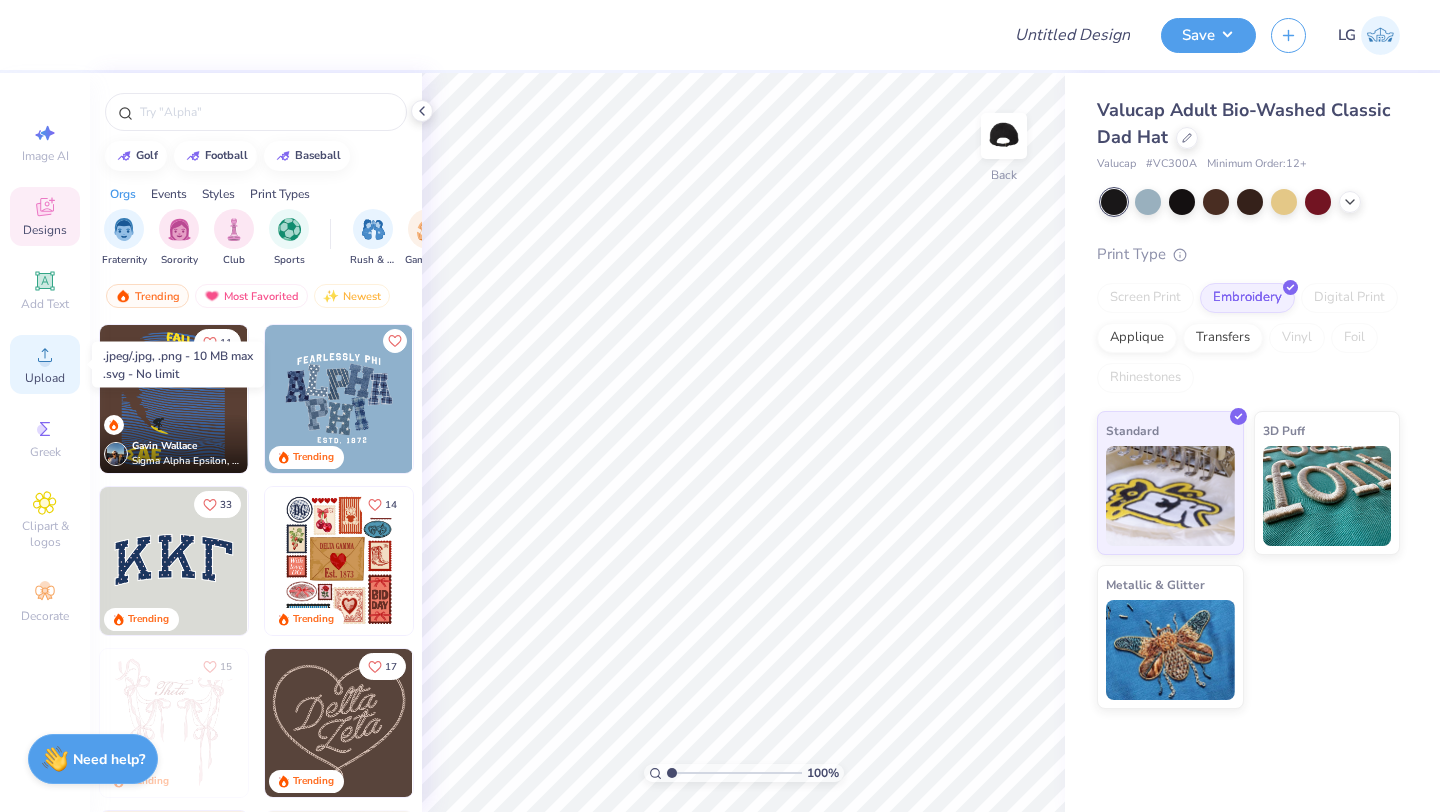 click on "Upload" at bounding box center (45, 378) 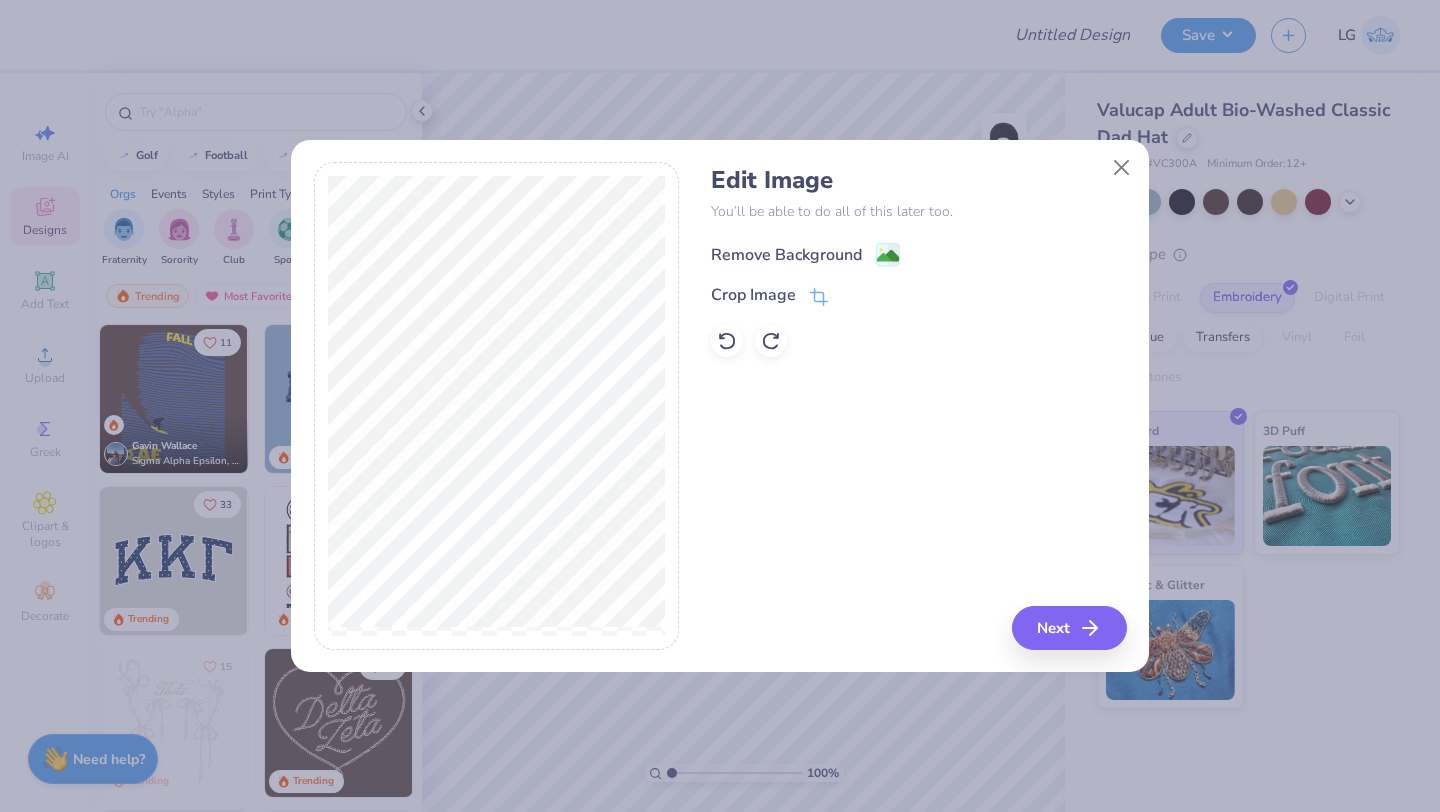 click on "Remove Background" at bounding box center (786, 255) 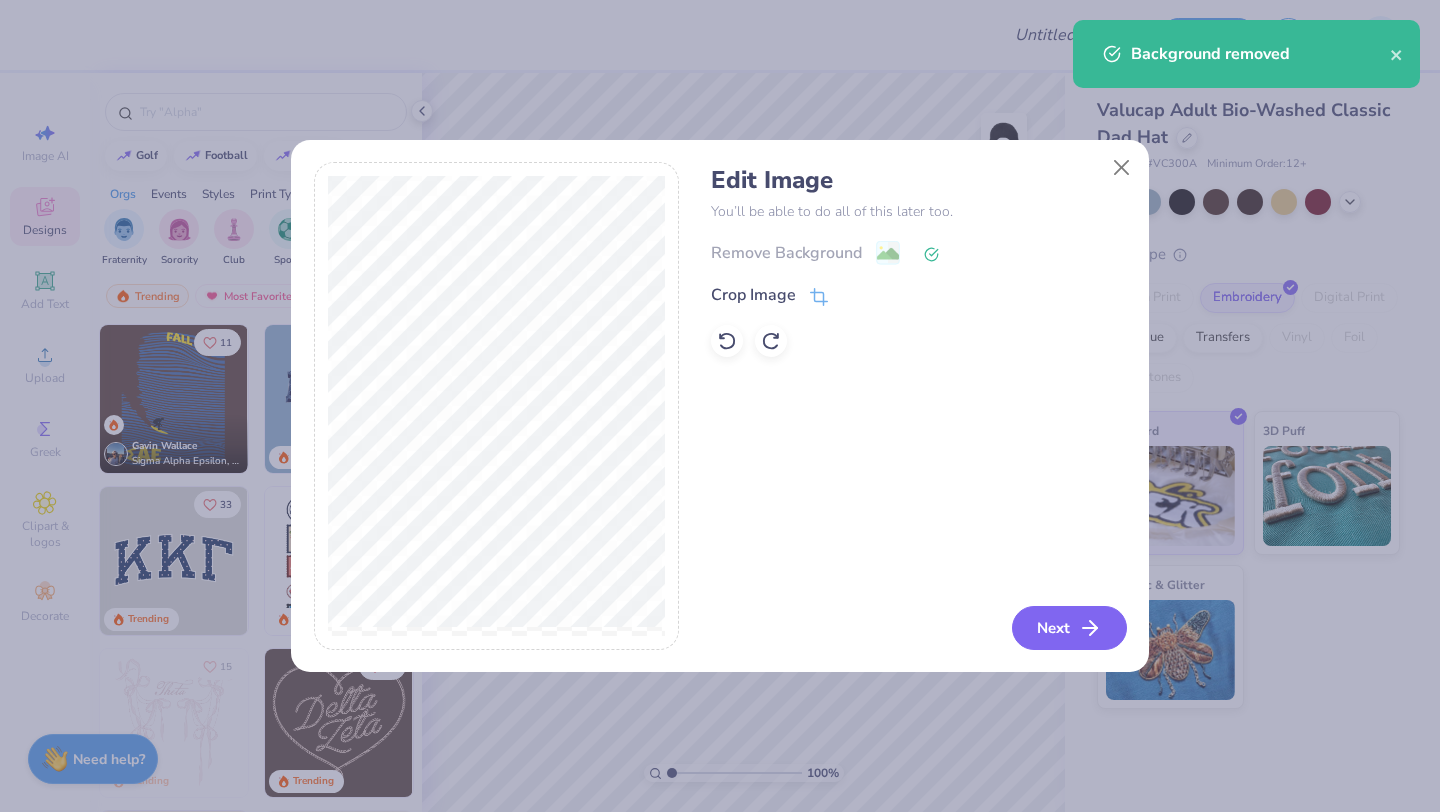 click on "Next" at bounding box center (1069, 628) 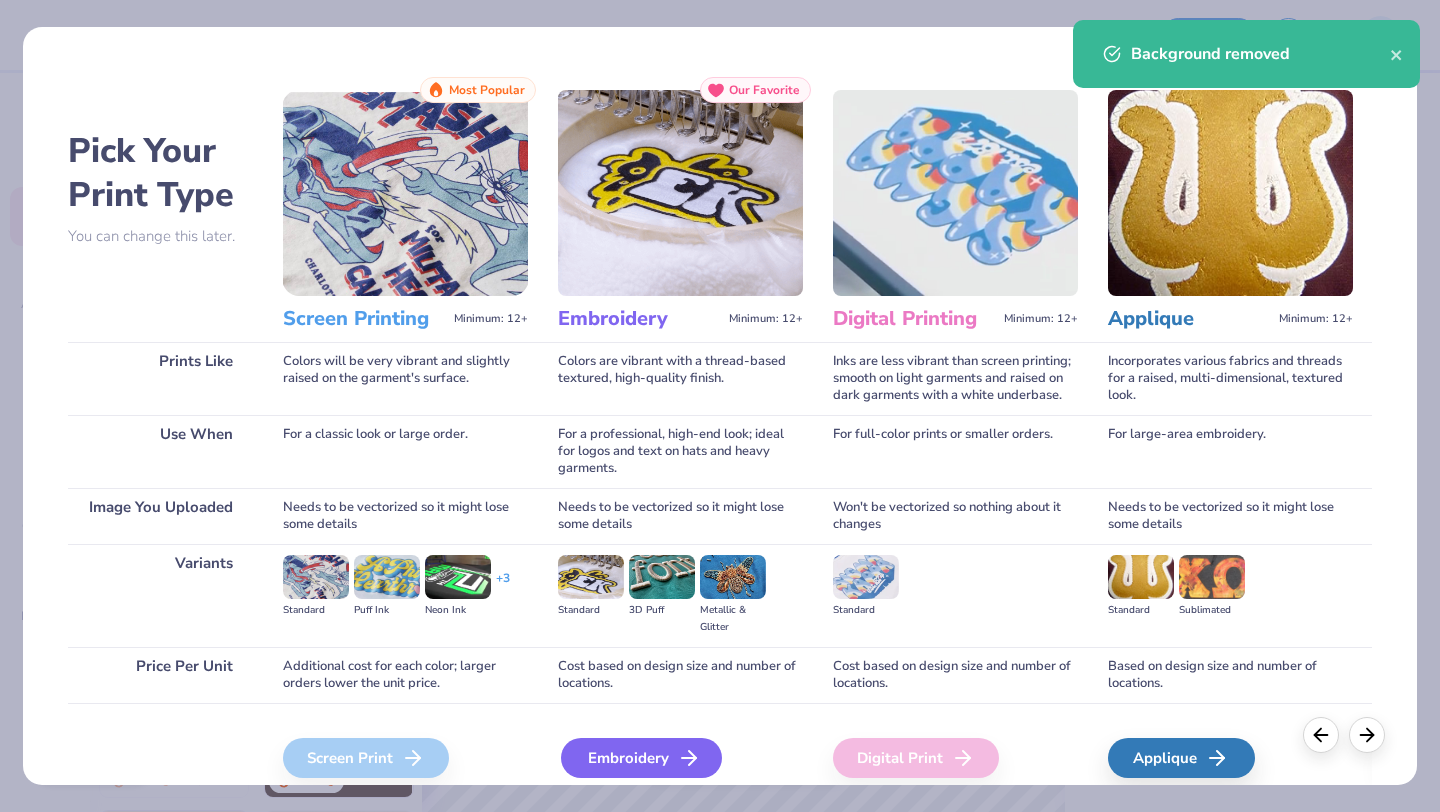 click on "Embroidery" at bounding box center [641, 758] 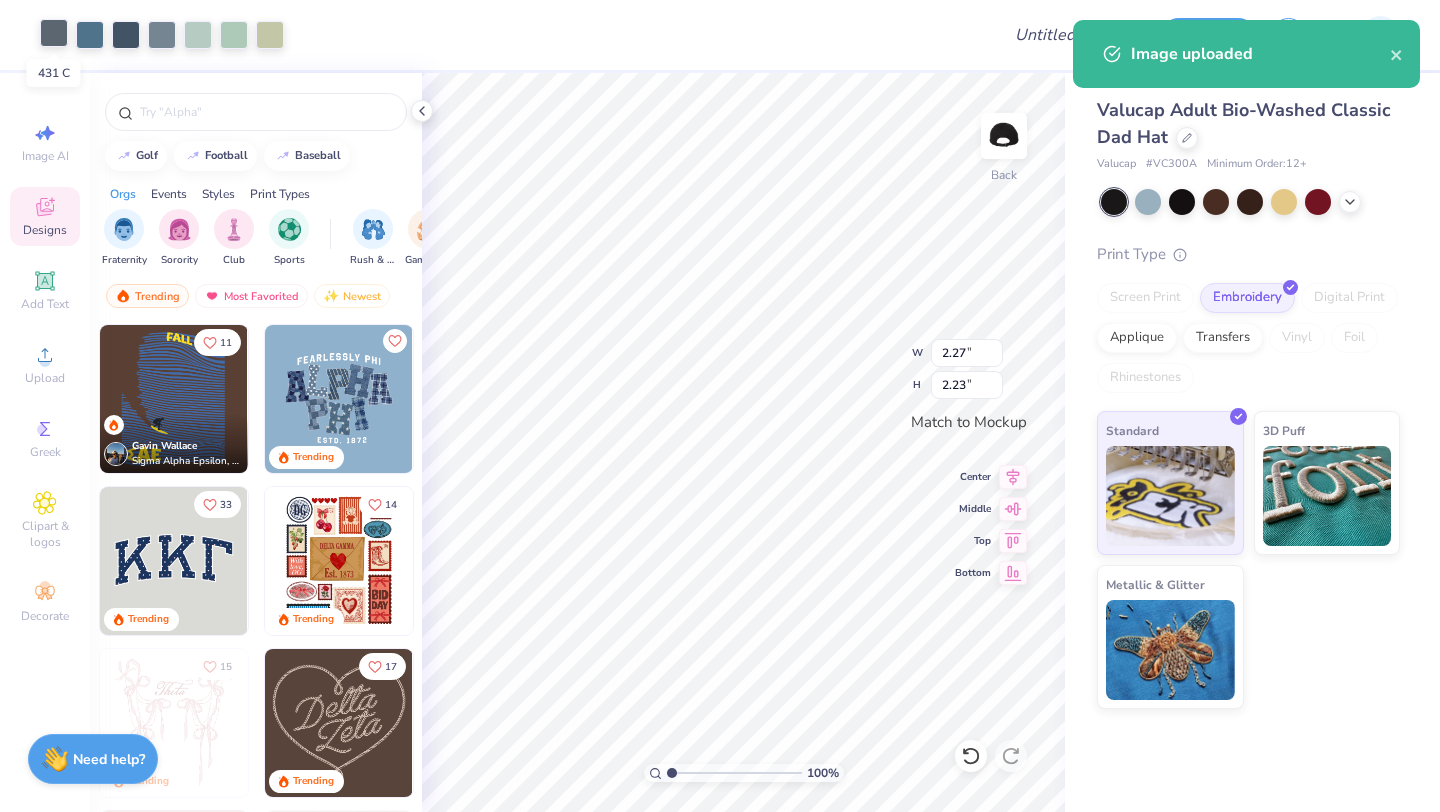 click at bounding box center (54, 33) 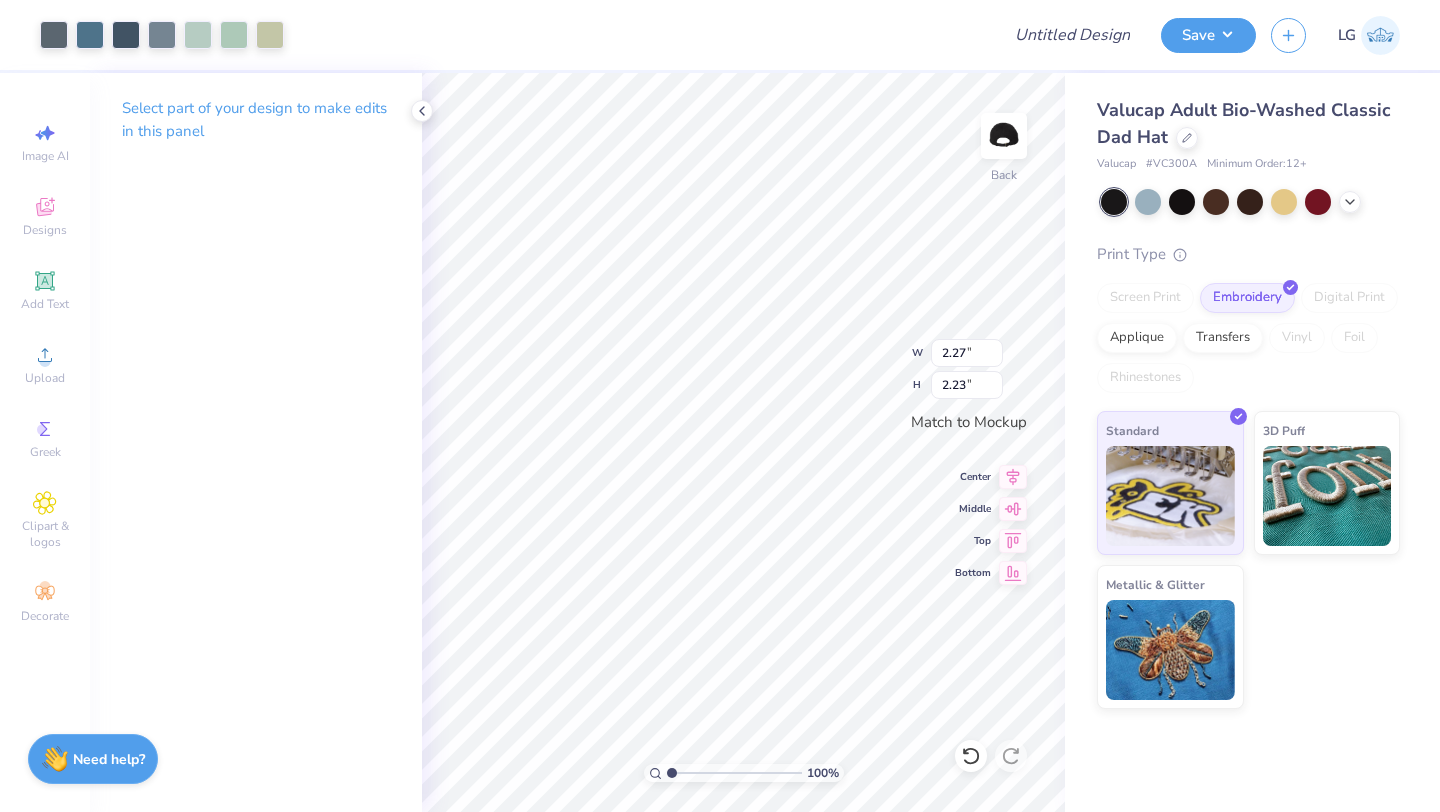 type on "1.84" 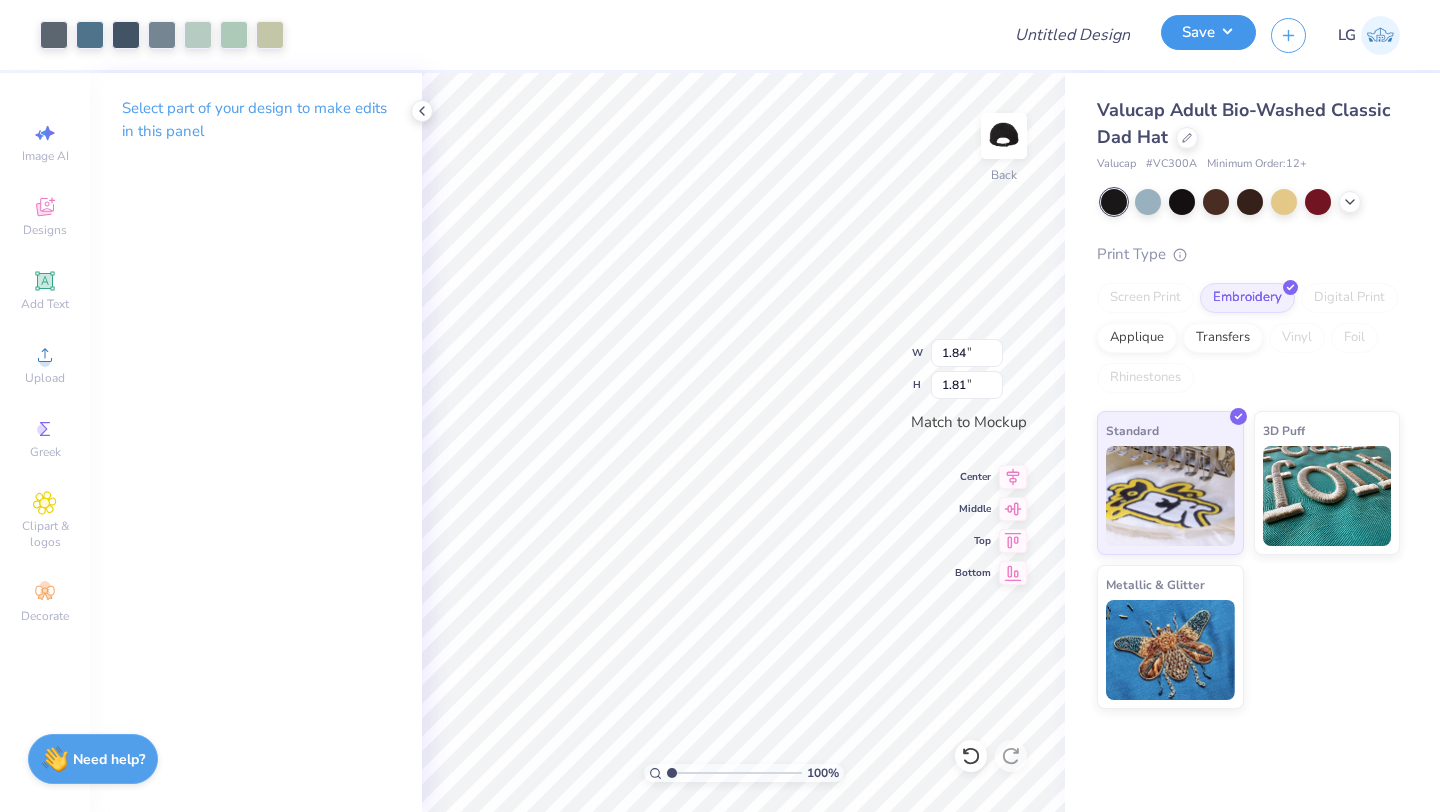 click on "Save" at bounding box center [1208, 32] 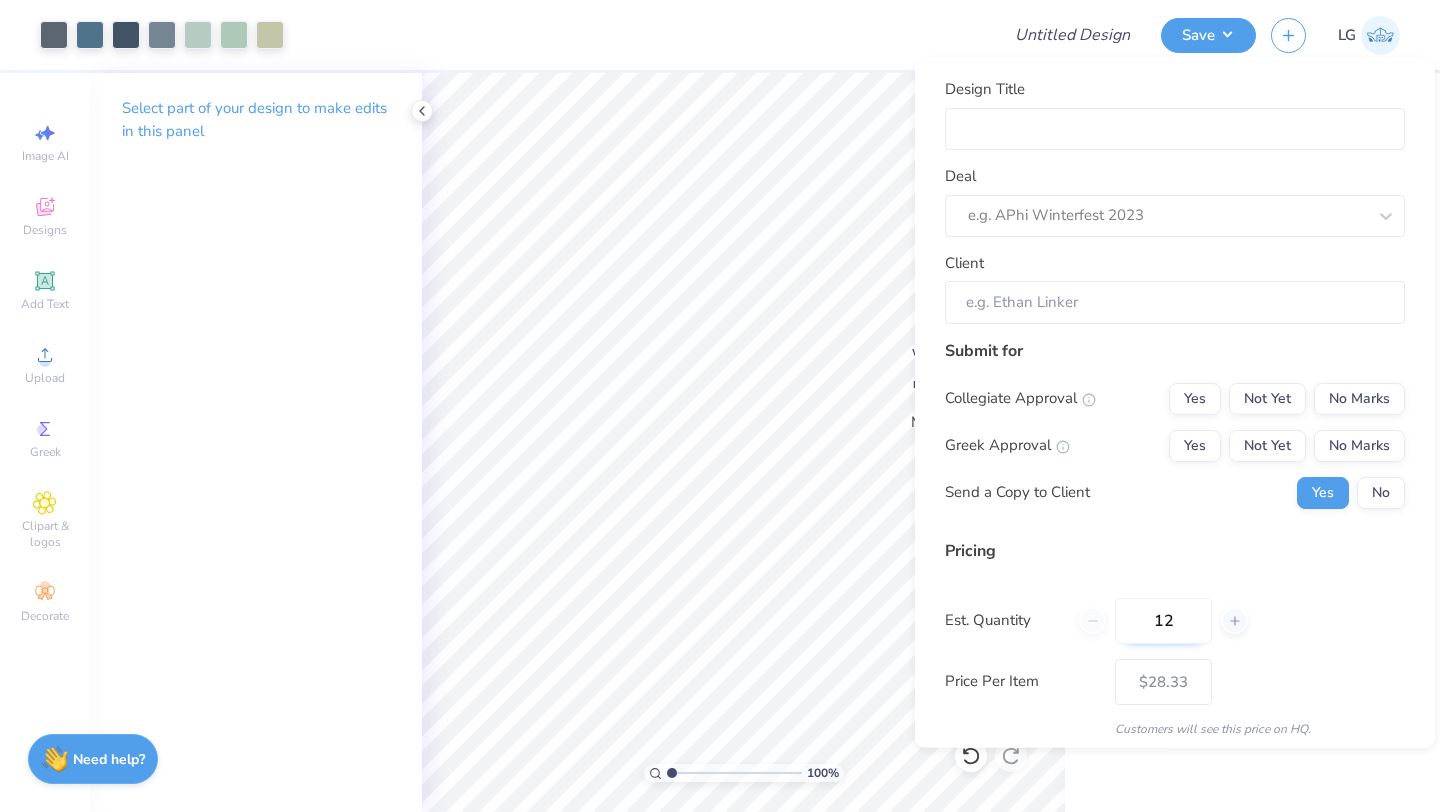 click on "12" at bounding box center [1163, 620] 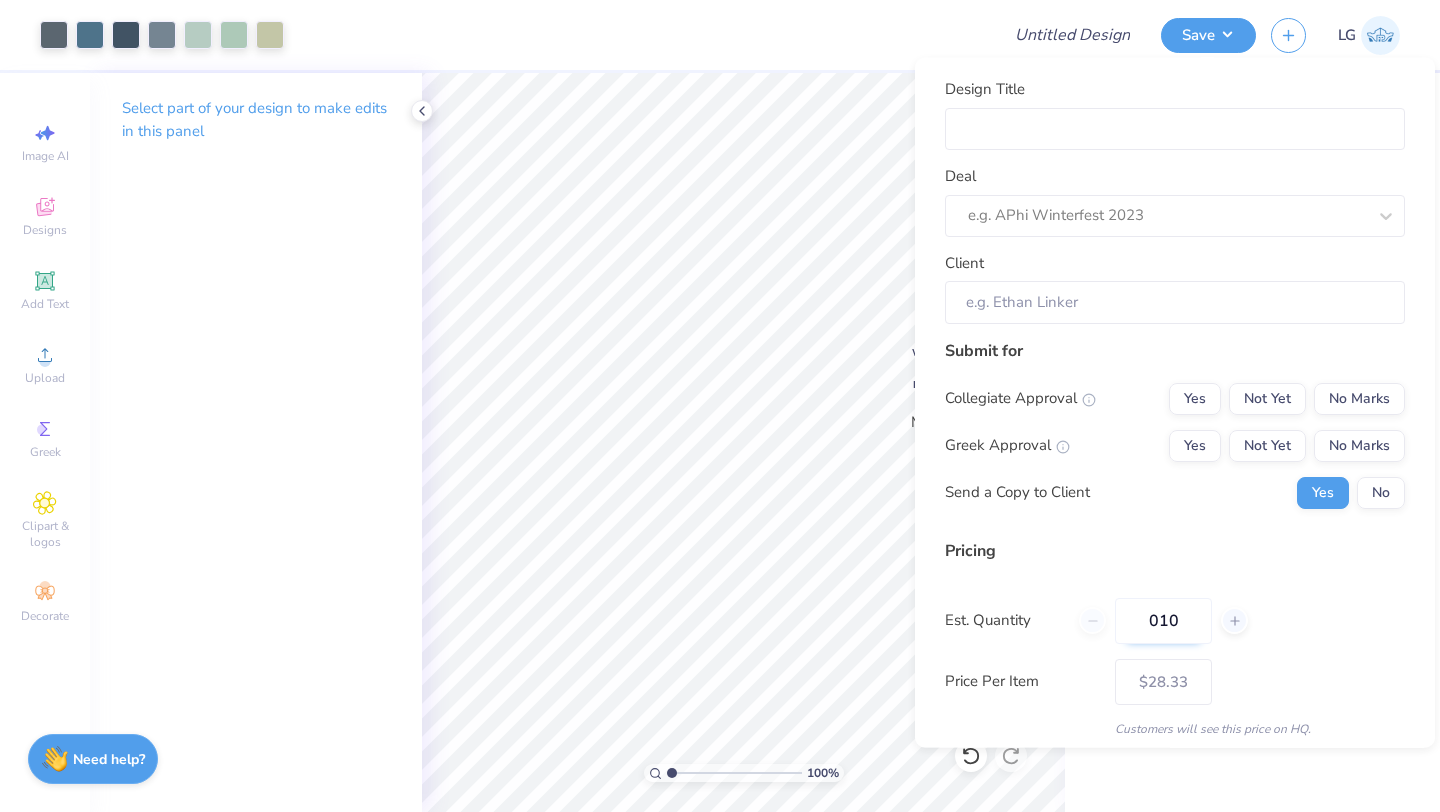 type on "0100" 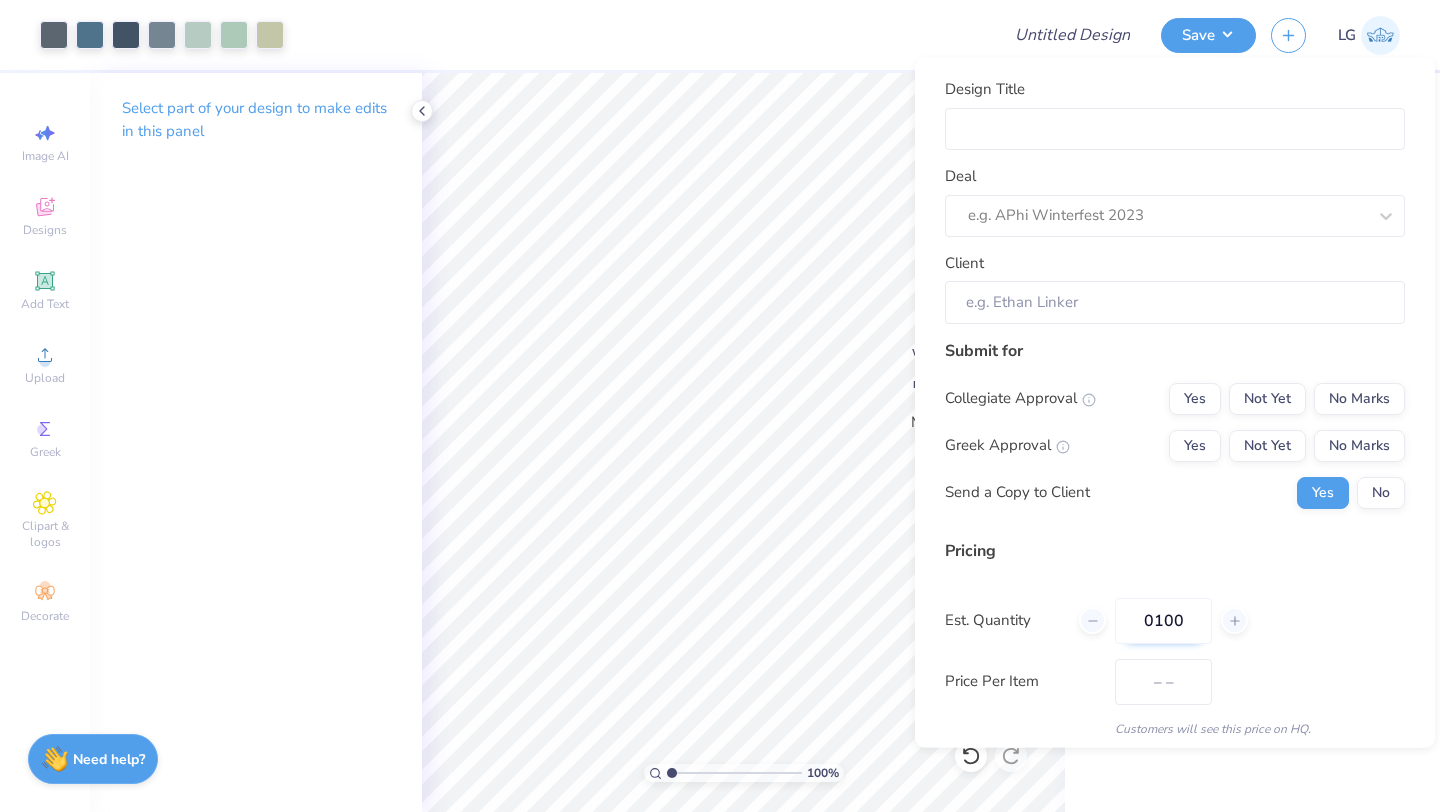 type on "$16.99" 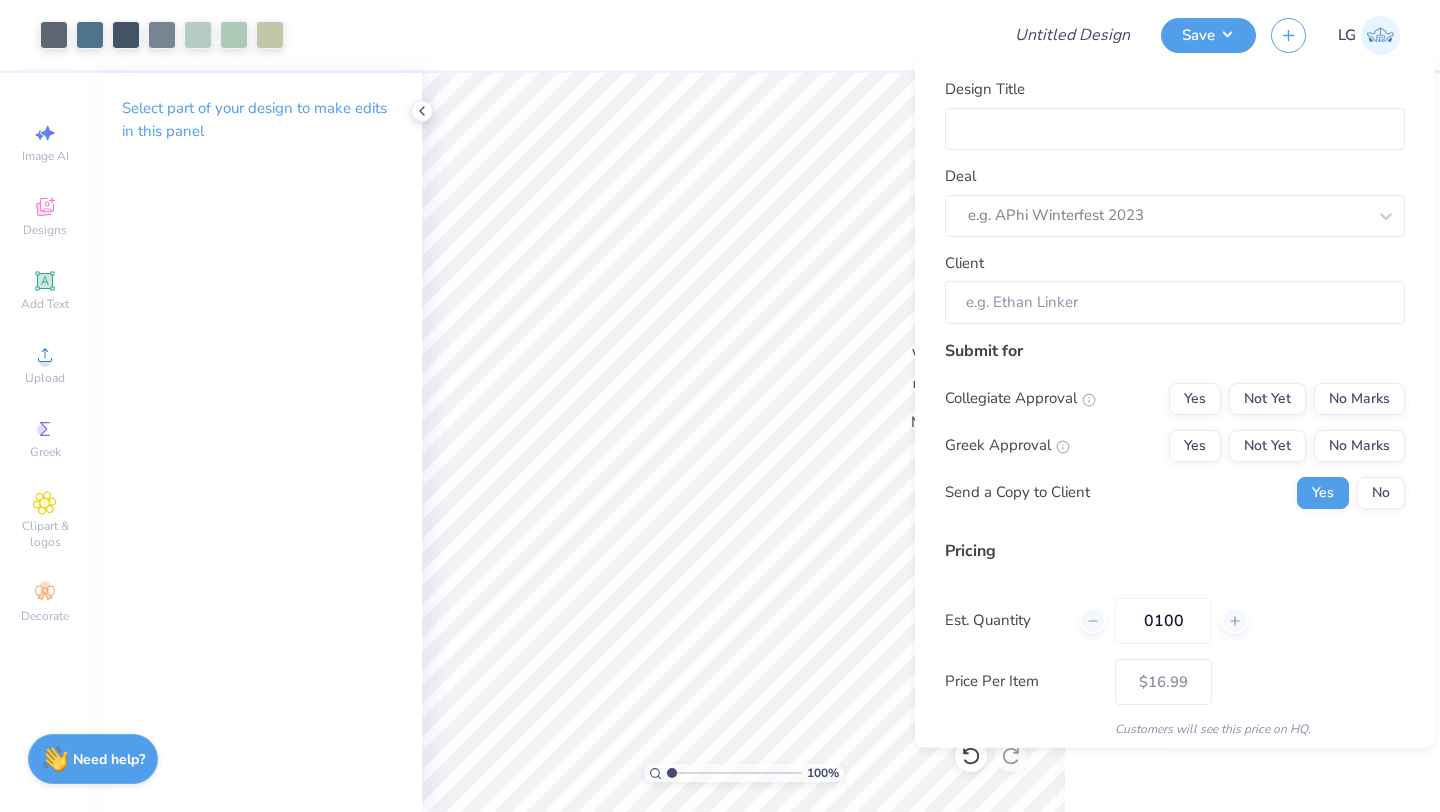 type on "0100" 